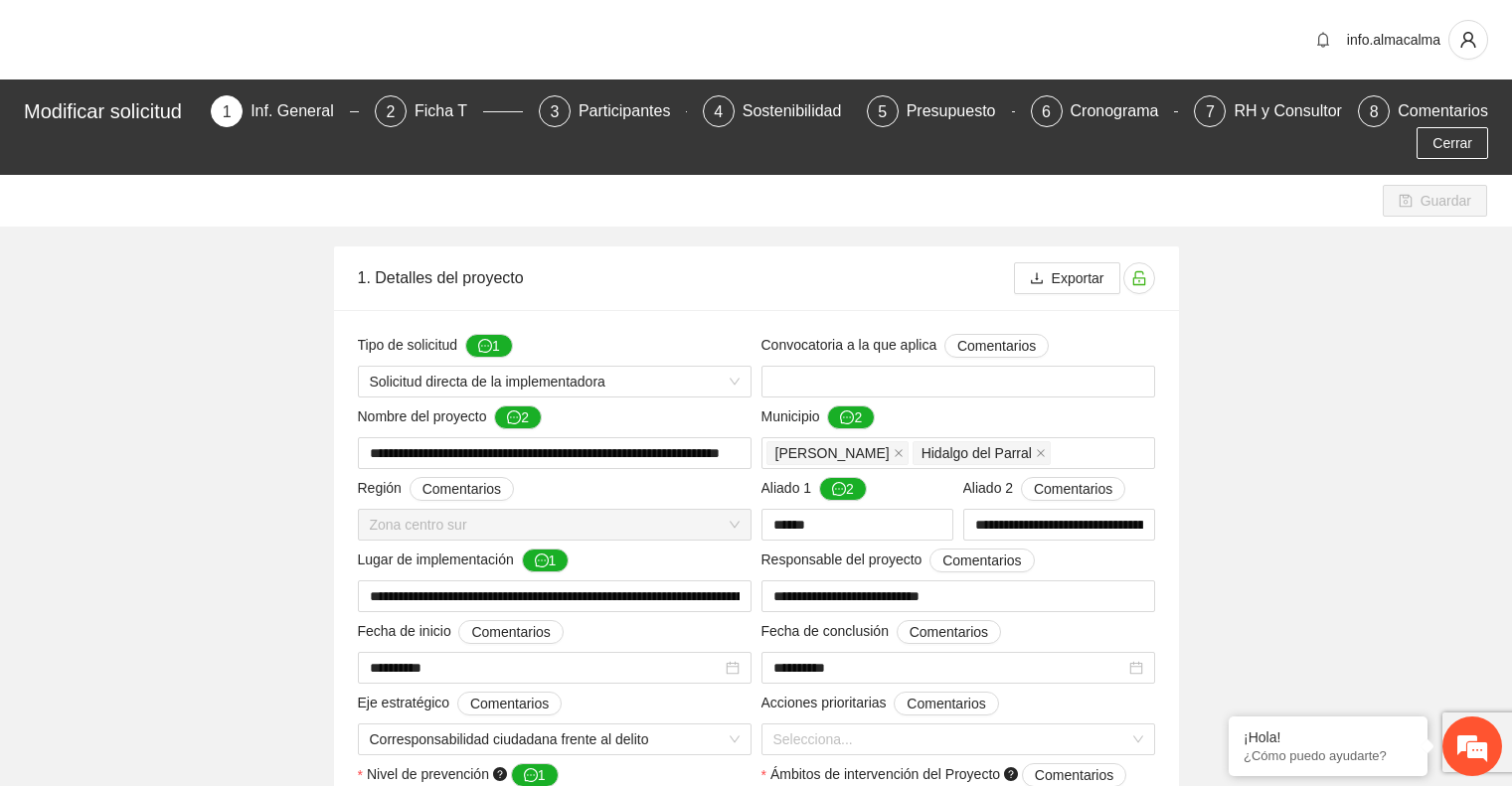 scroll, scrollTop: 0, scrollLeft: 0, axis: both 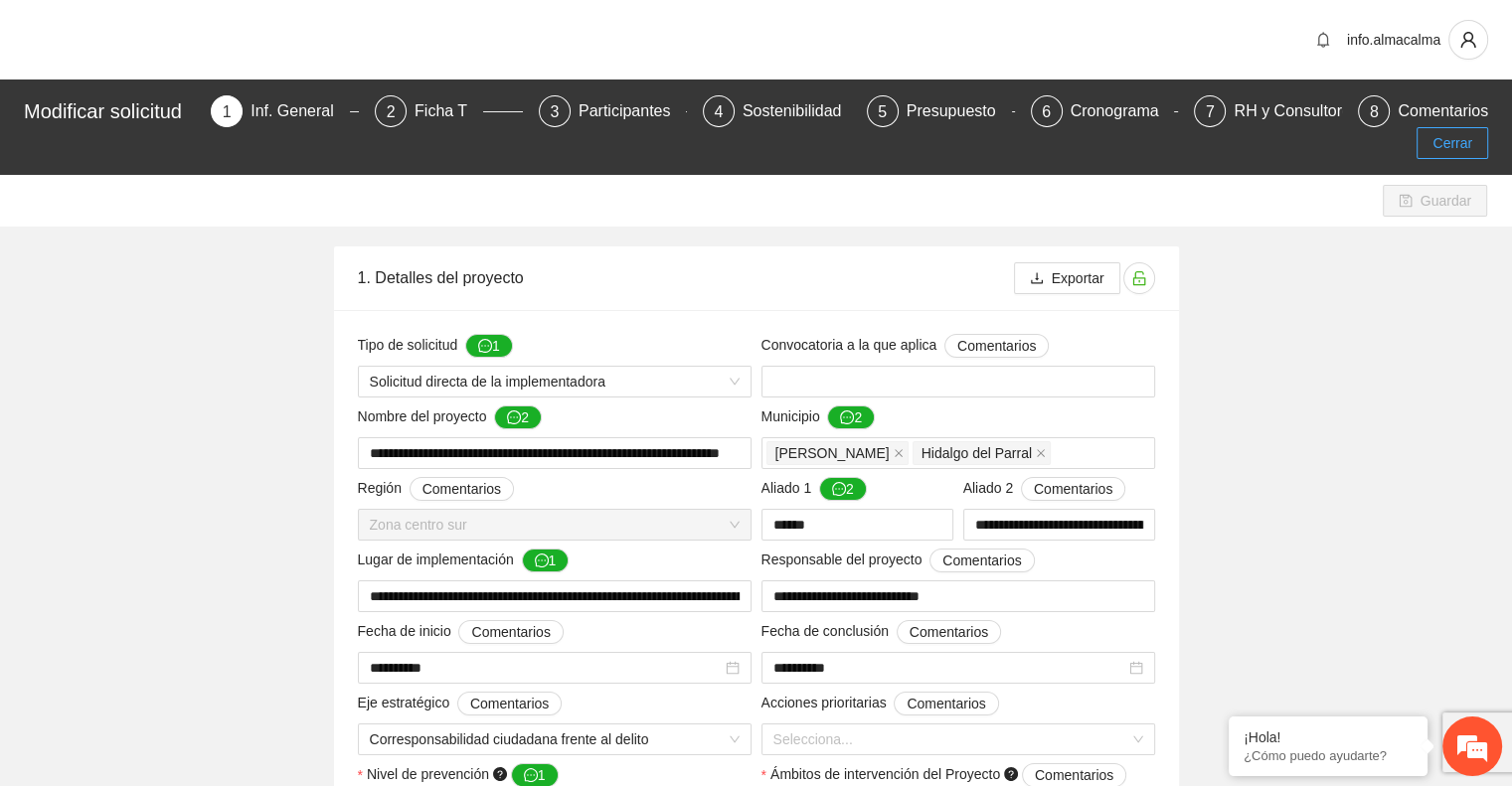 click on "Cerrar" at bounding box center (1452, 143) 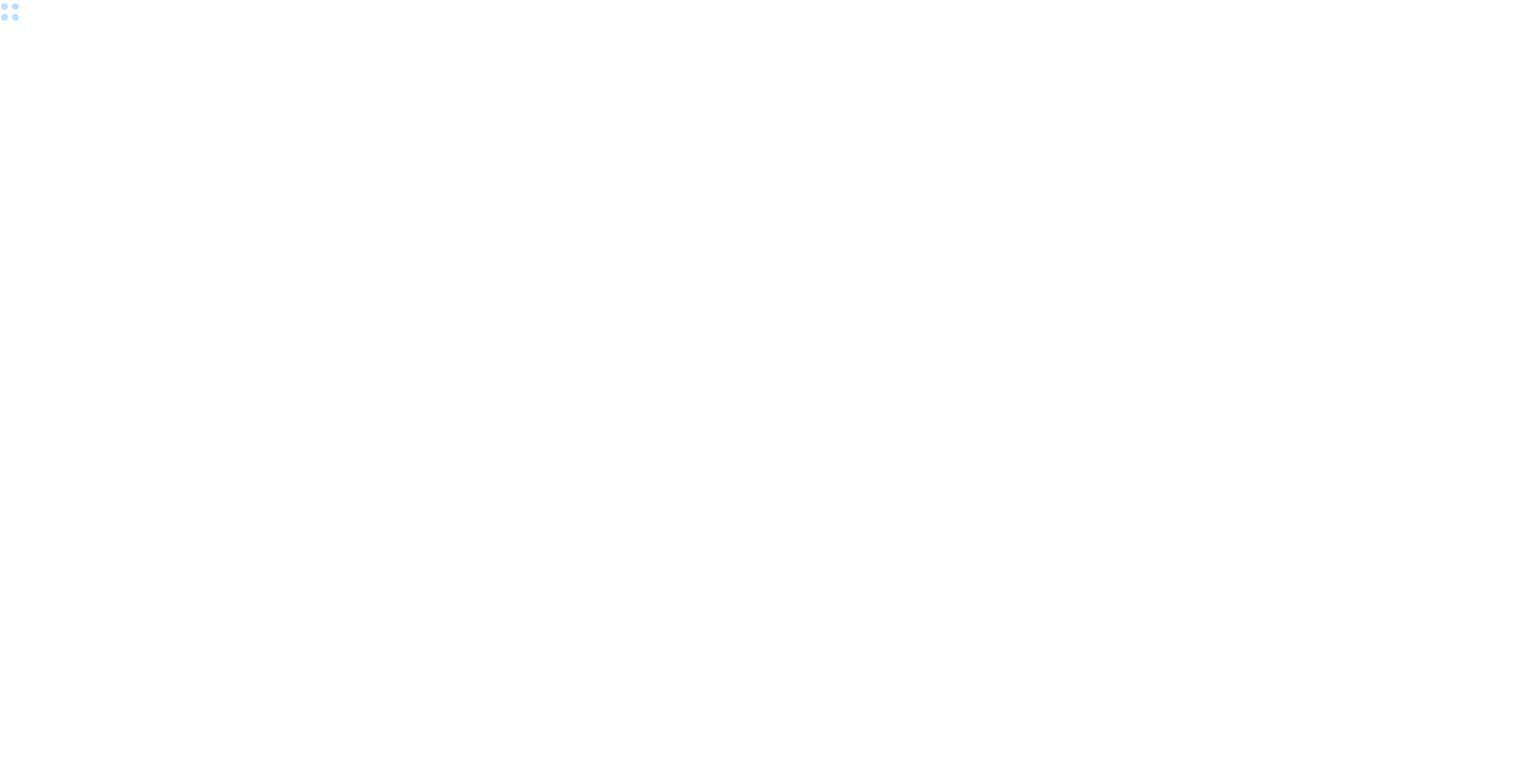 scroll, scrollTop: 0, scrollLeft: 0, axis: both 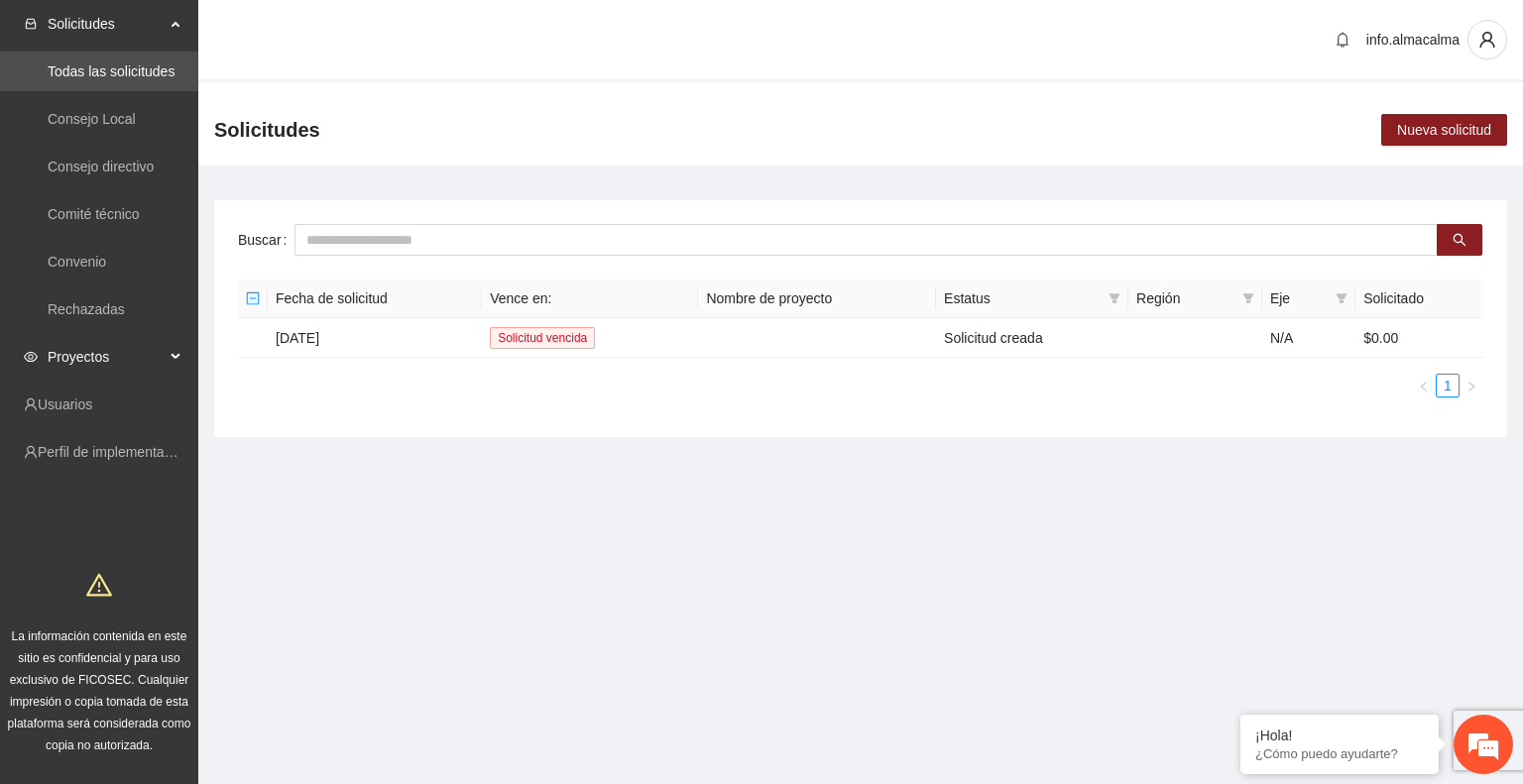 click on "Proyectos" at bounding box center (106, 357) 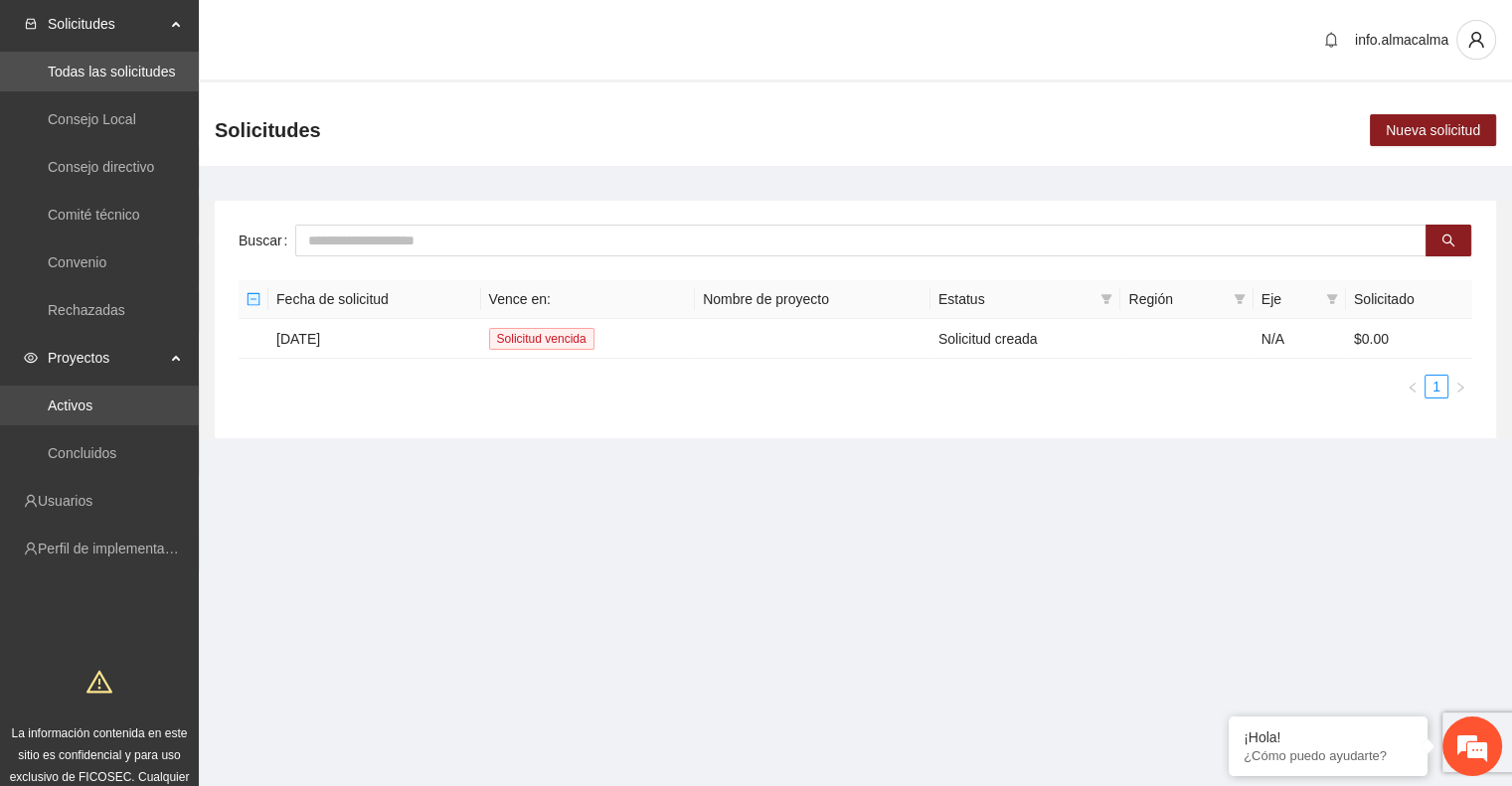 click on "Activos" at bounding box center (70, 405) 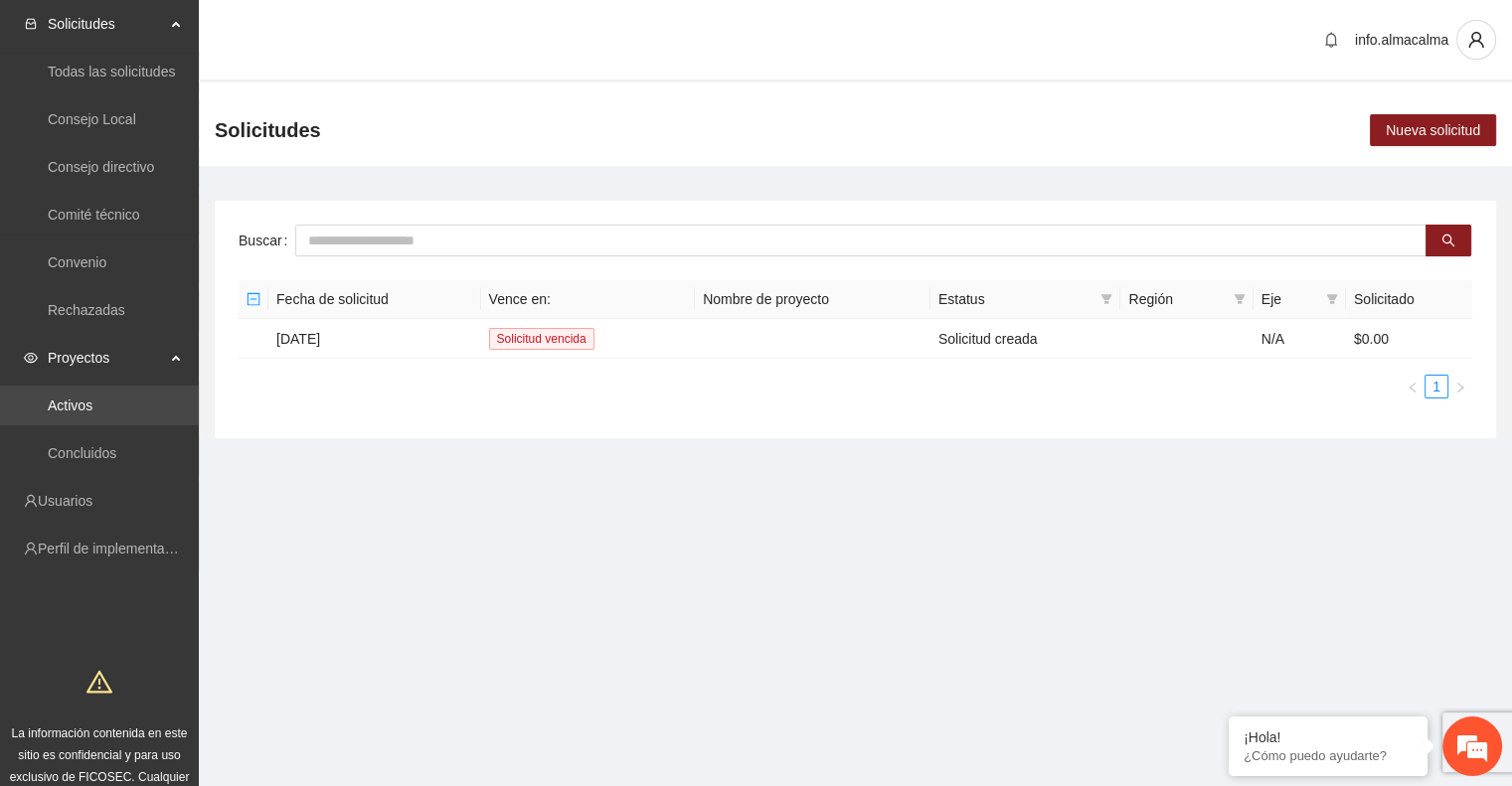 click on "Activos" at bounding box center [70, 405] 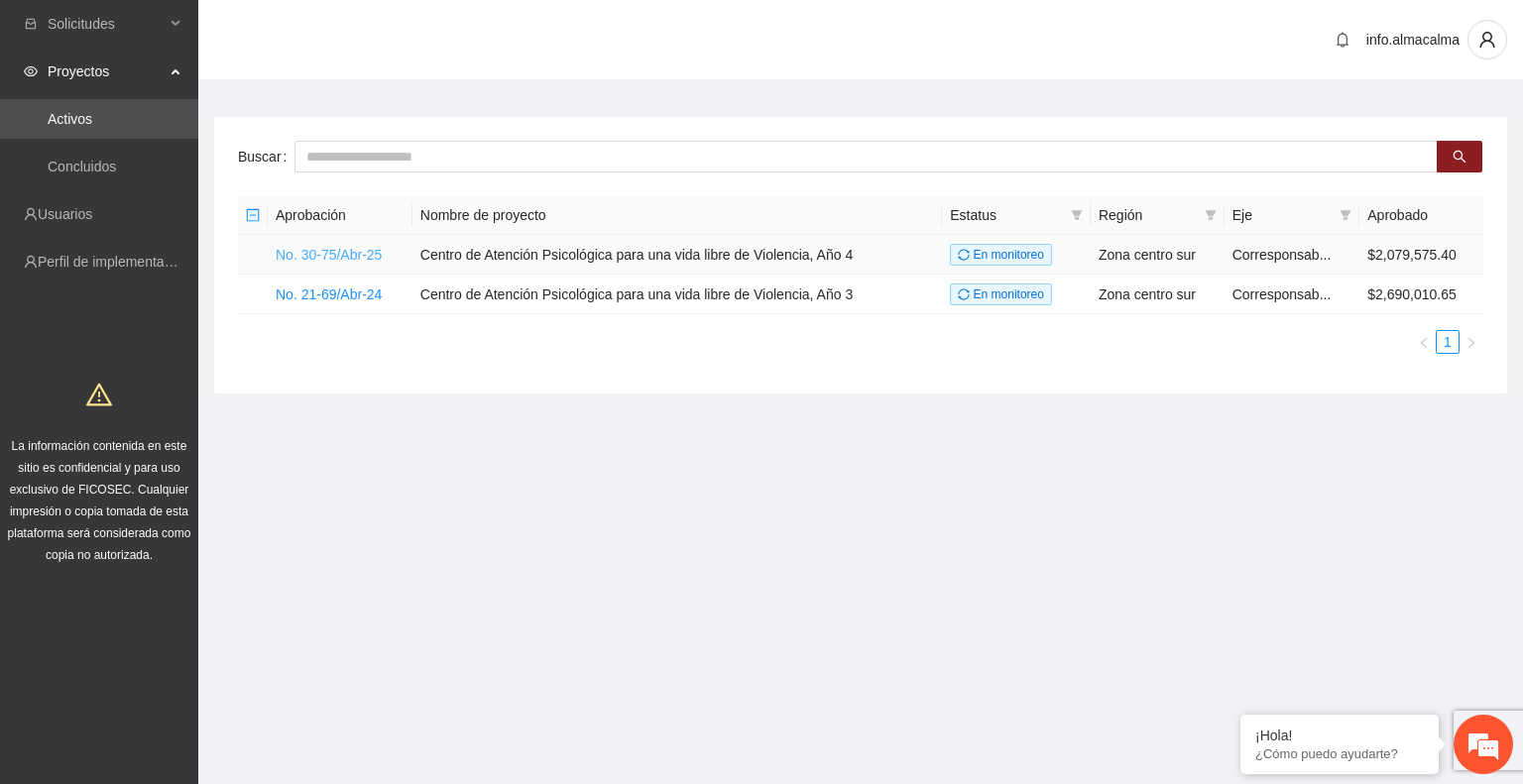click on "No. 30-75/Abr-25" at bounding box center [328, 255] 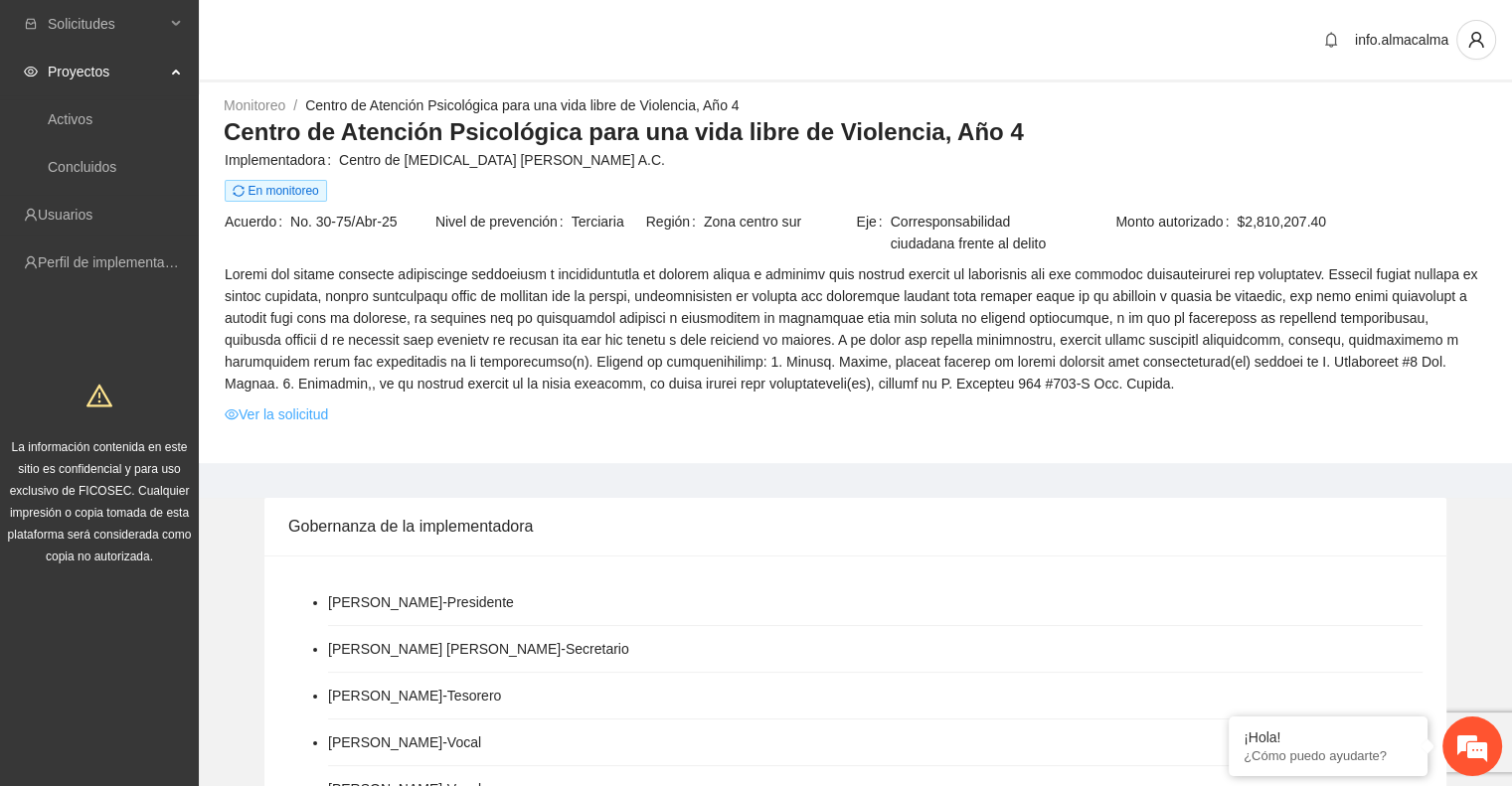 click on "Ver la solicitud" at bounding box center (276, 414) 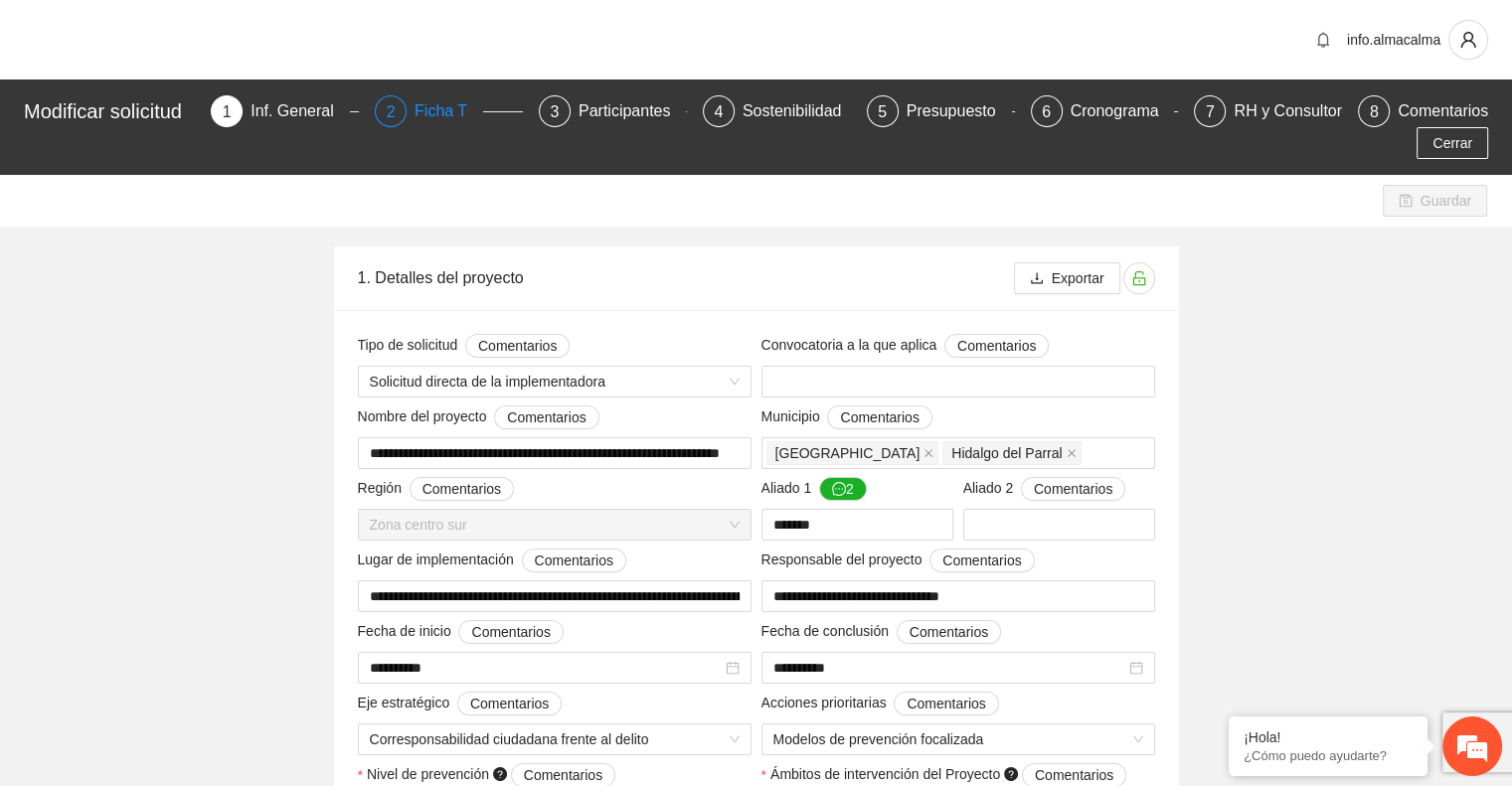 click on "2 Ficha T" at bounding box center [448, 111] 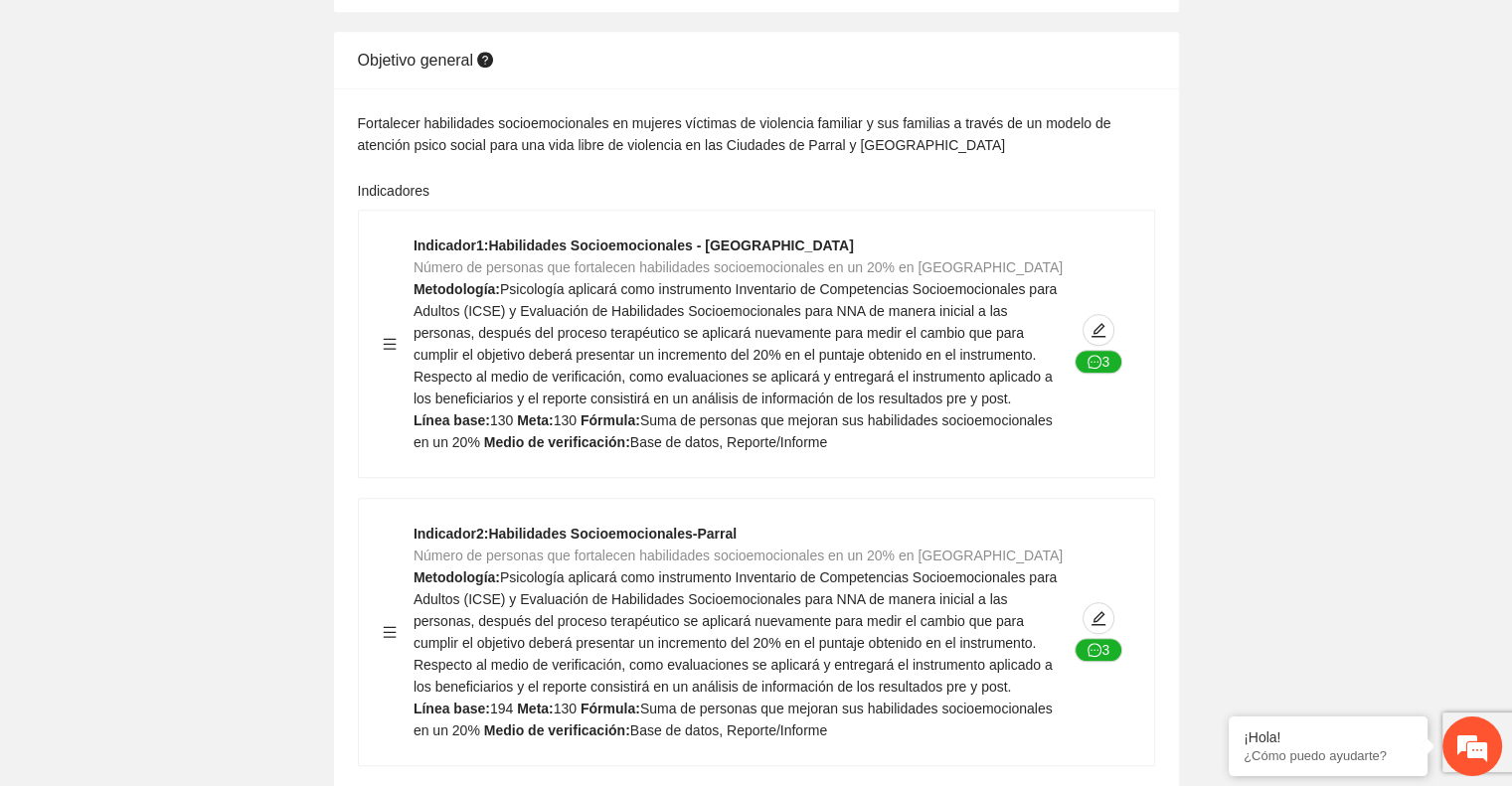 scroll, scrollTop: 1641, scrollLeft: 0, axis: vertical 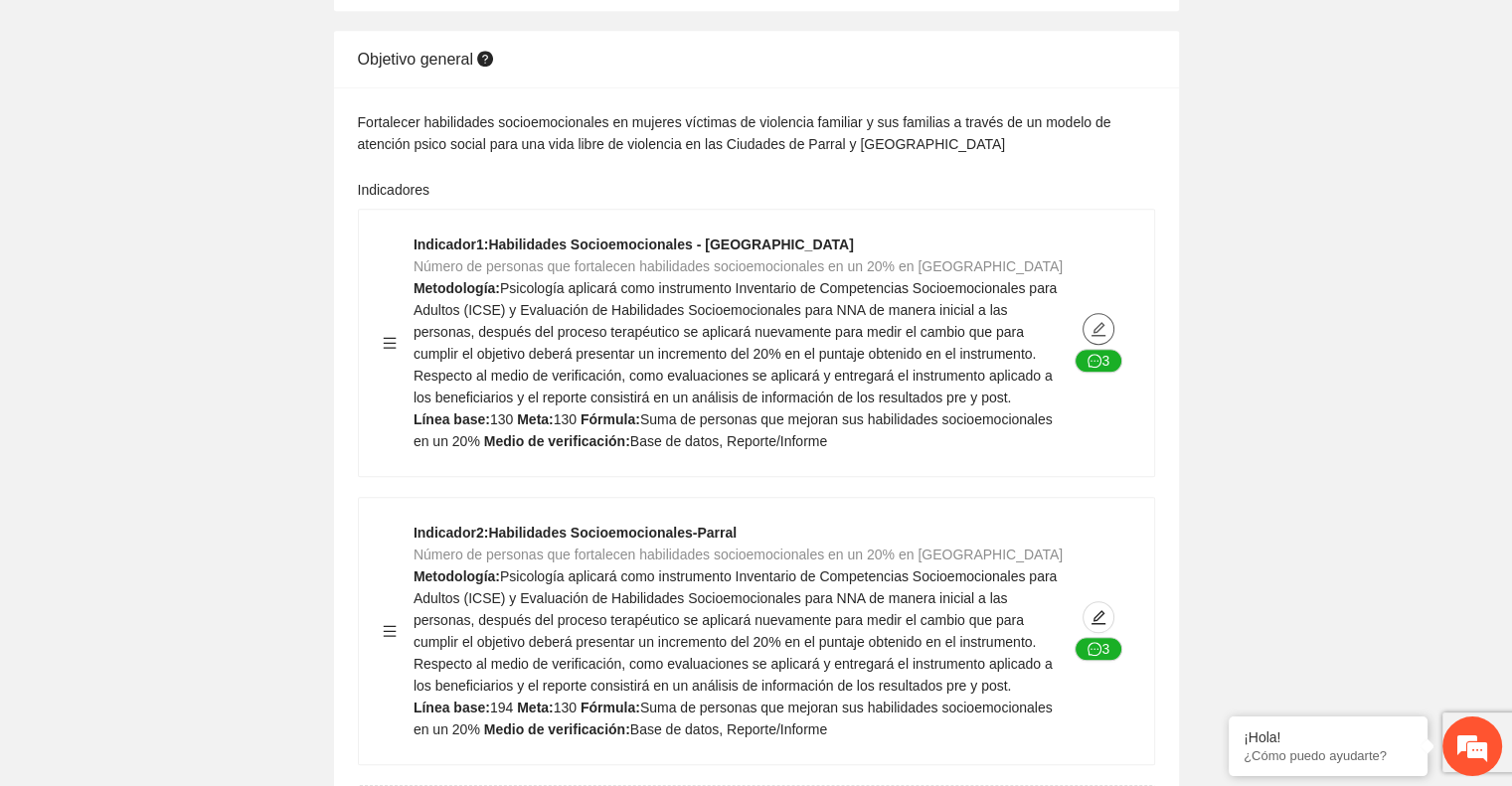 click 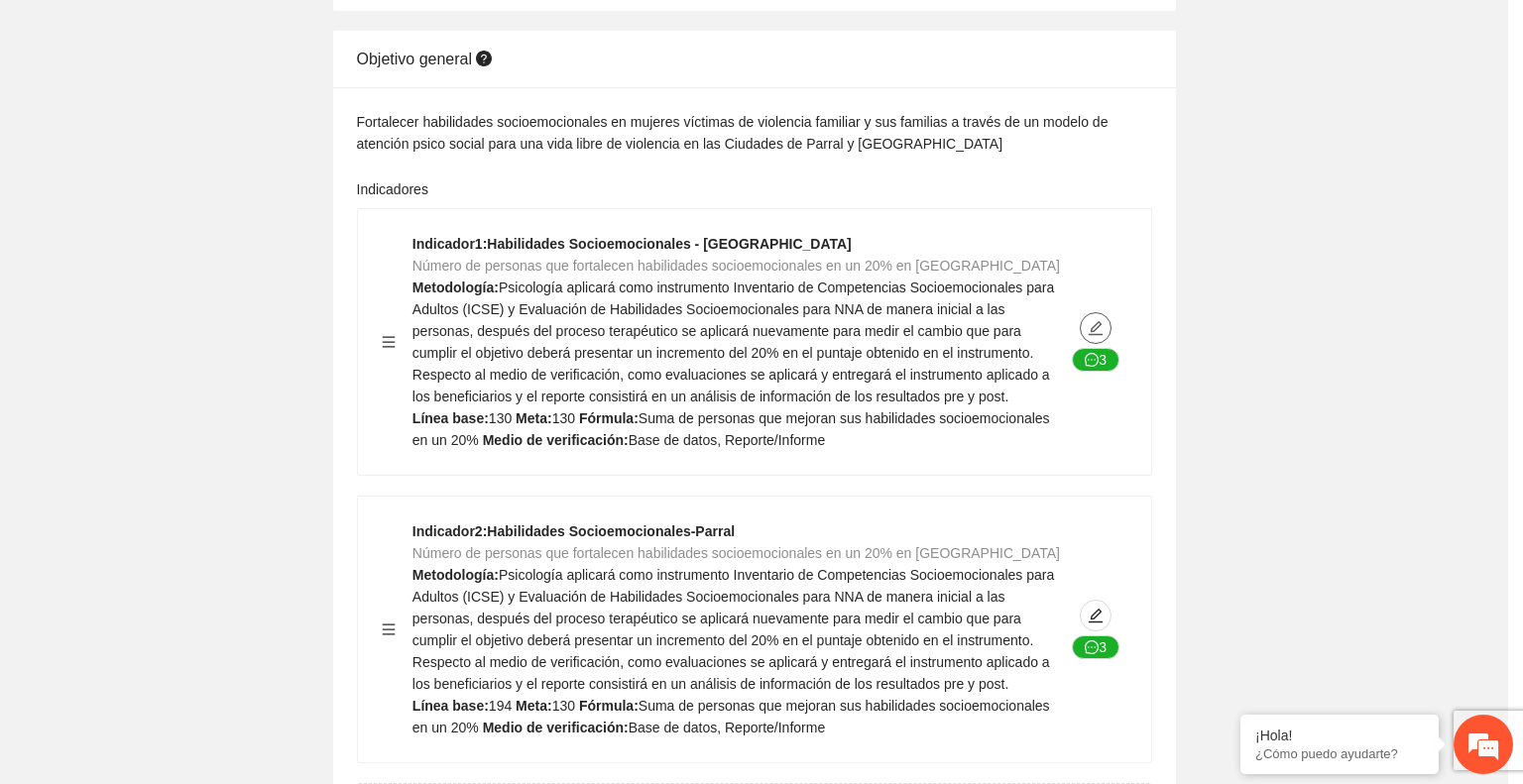 type on "***" 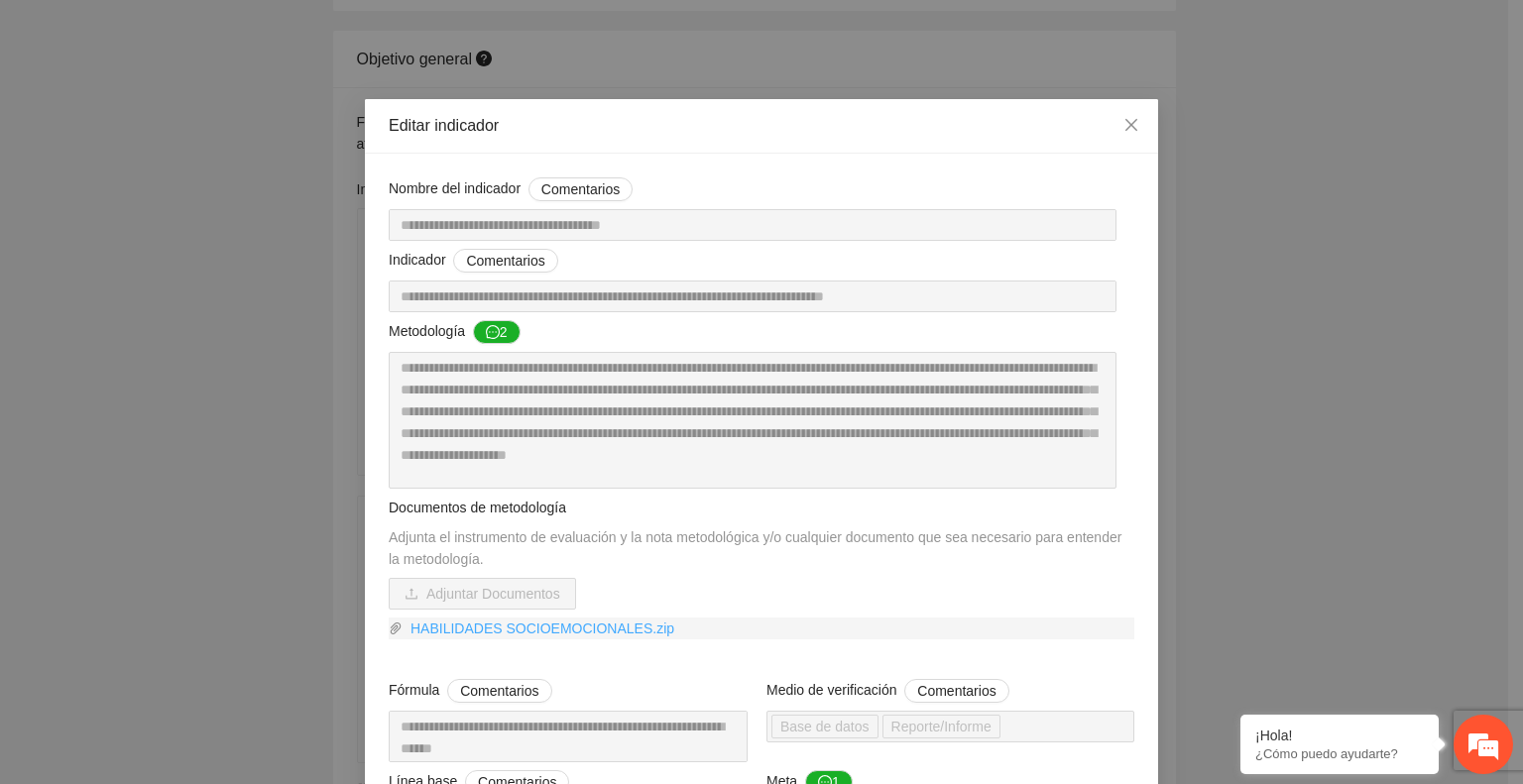 click on "HABILIDADES SOCIOEMOCIONALES.zip" at bounding box center [768, 628] 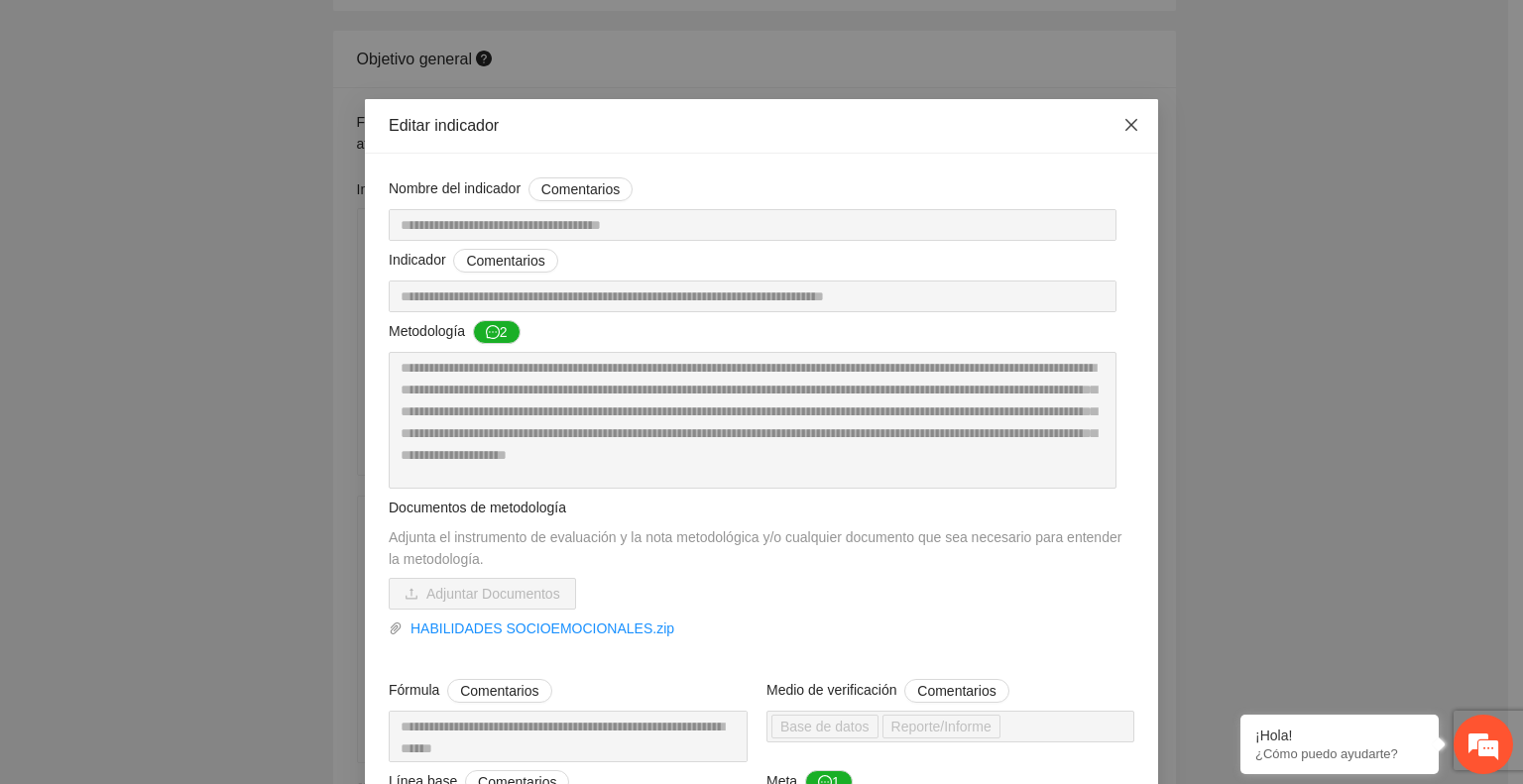 click at bounding box center (1131, 126) 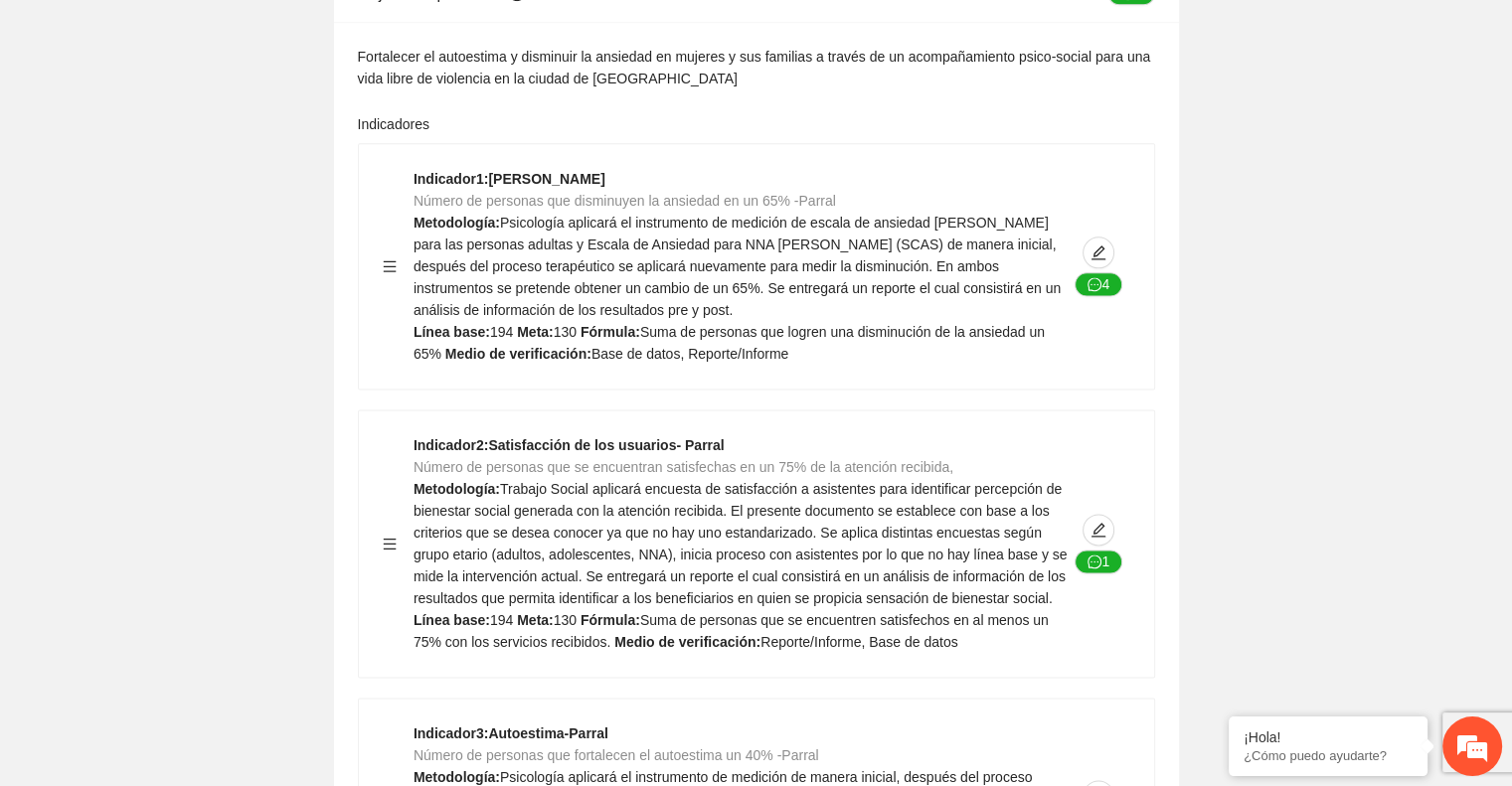 scroll, scrollTop: 2564, scrollLeft: 0, axis: vertical 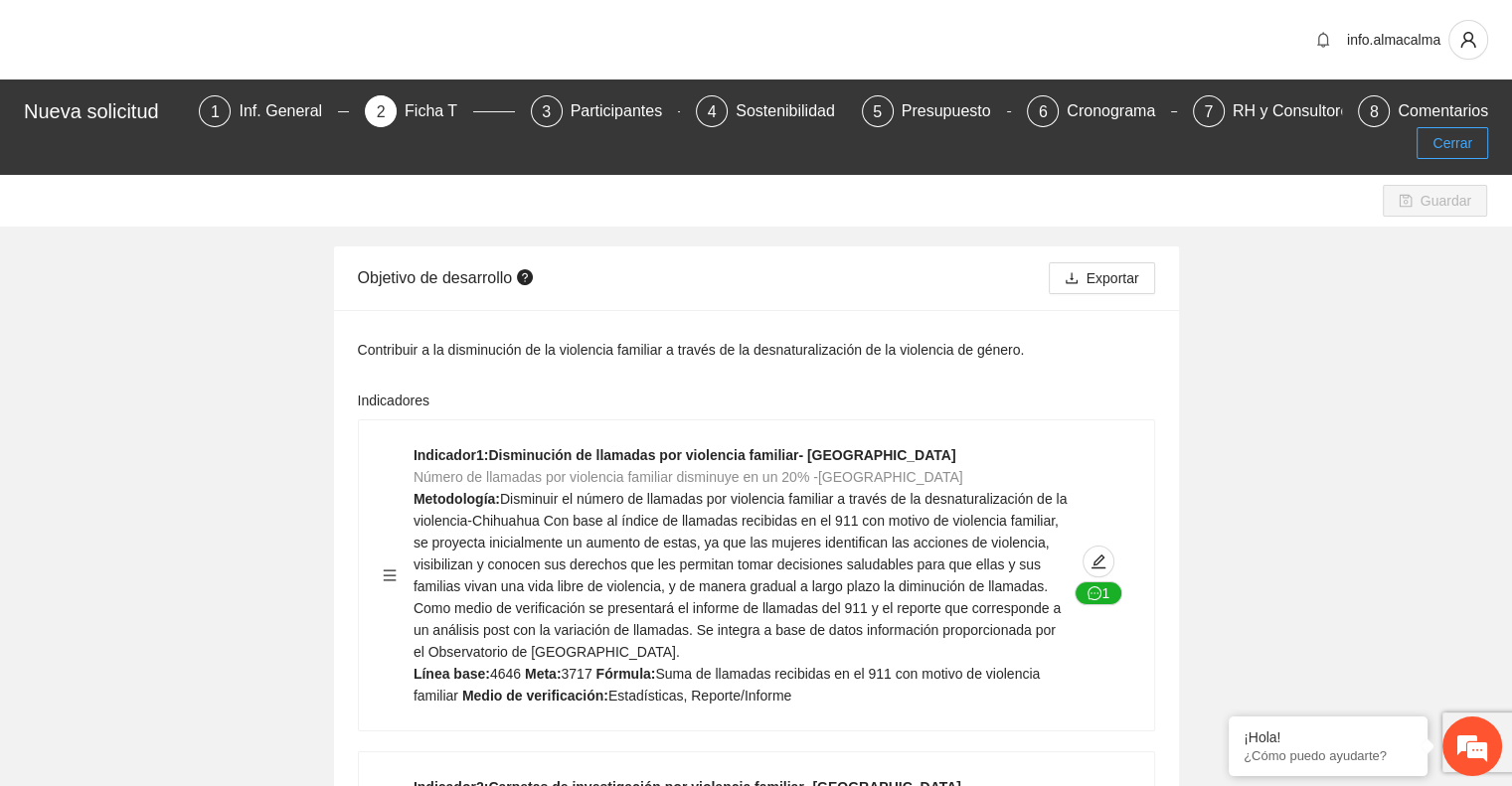 click on "Cerrar" at bounding box center [1452, 143] 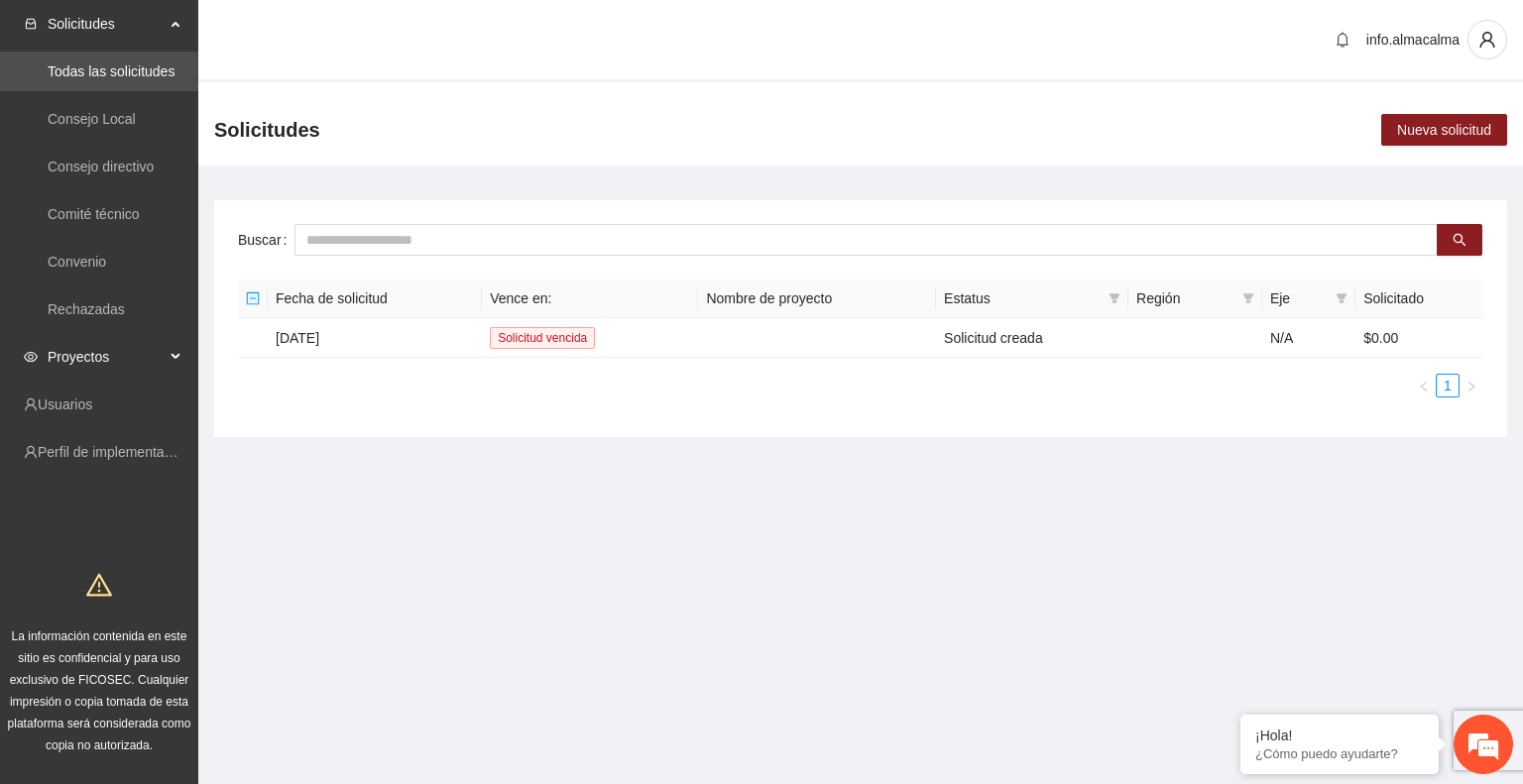click on "Proyectos" at bounding box center (106, 357) 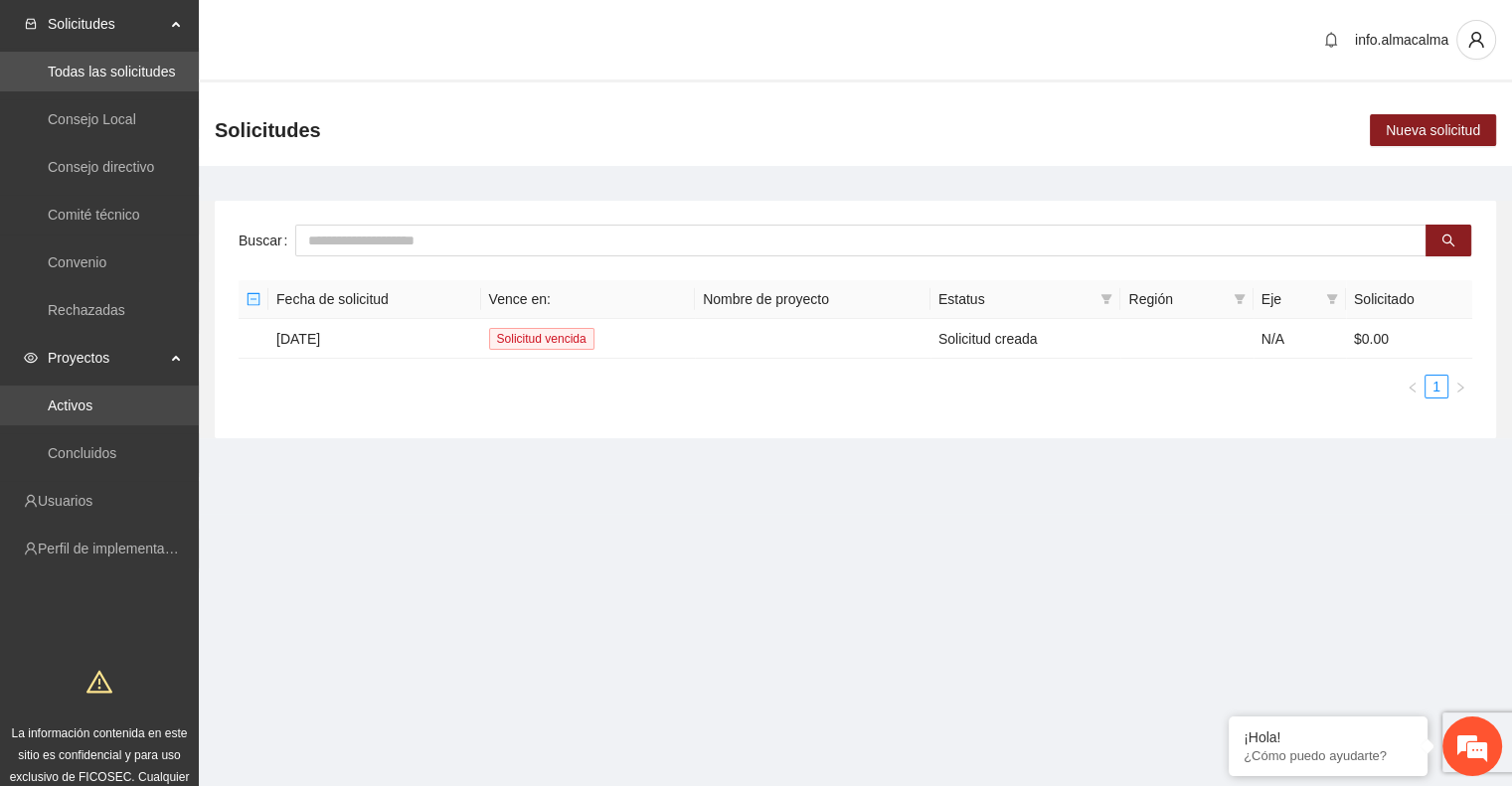 click on "Activos" at bounding box center [70, 405] 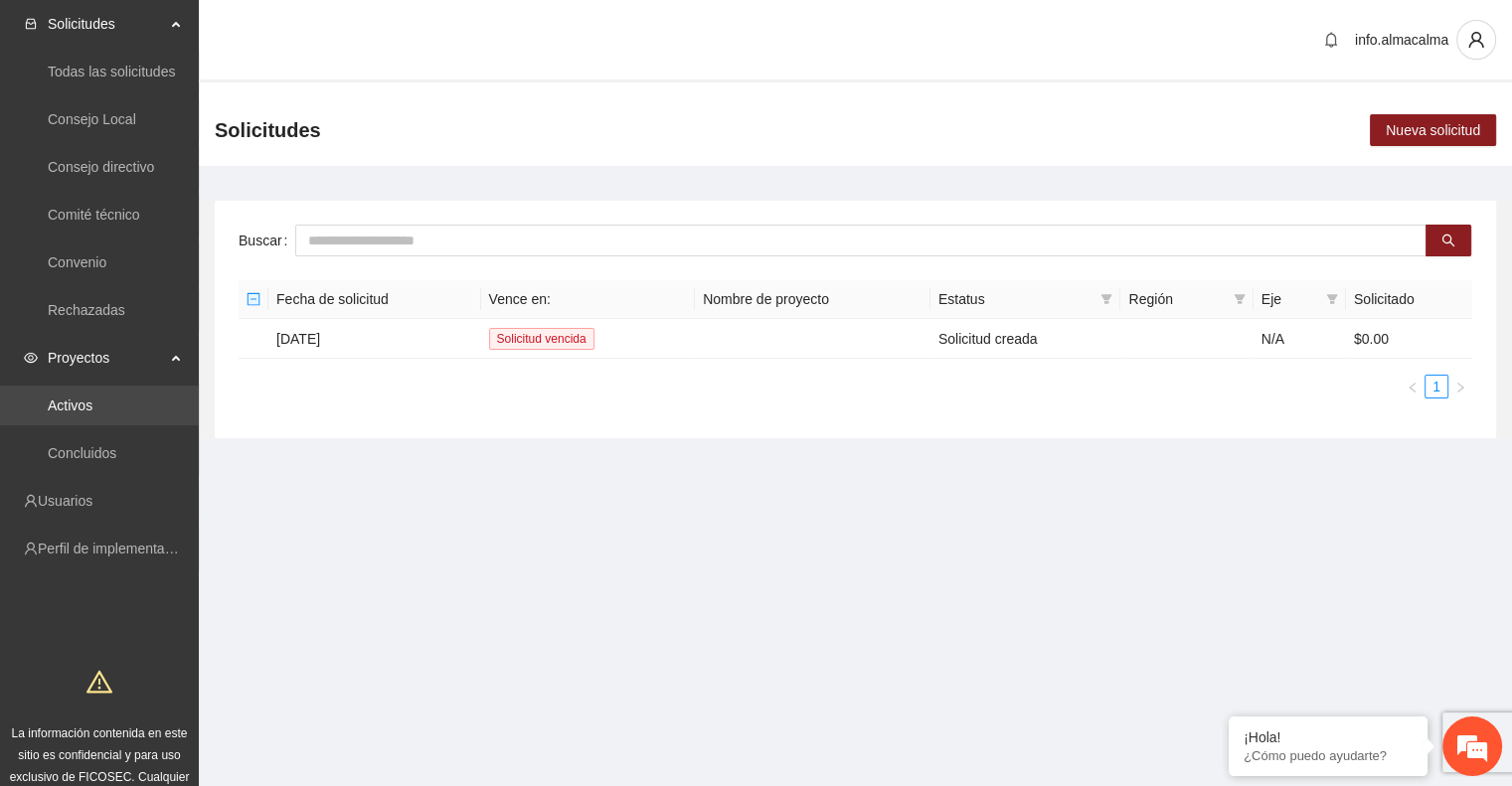 click on "Activos" at bounding box center (70, 405) 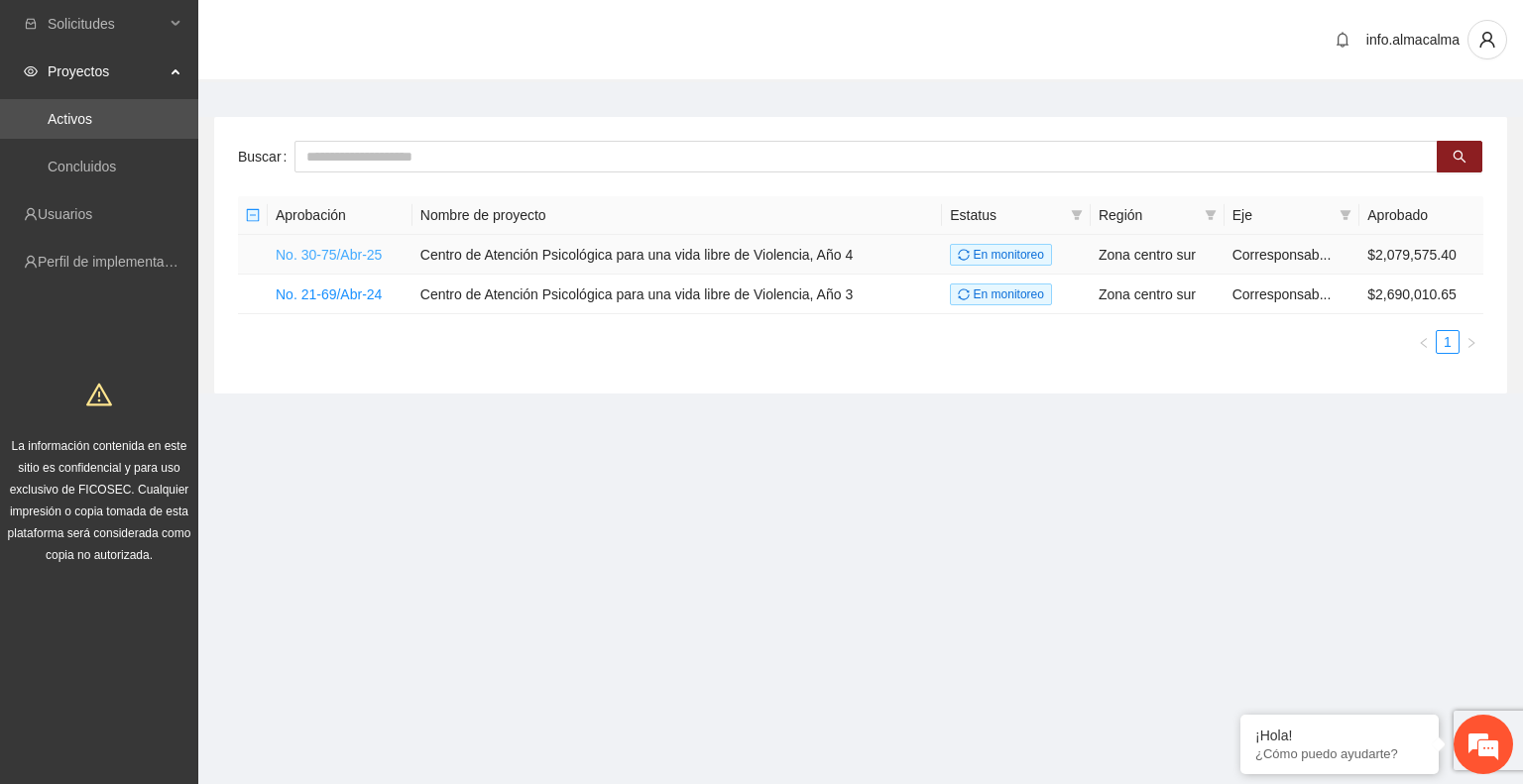 click on "No. 30-75/Abr-25" at bounding box center (328, 255) 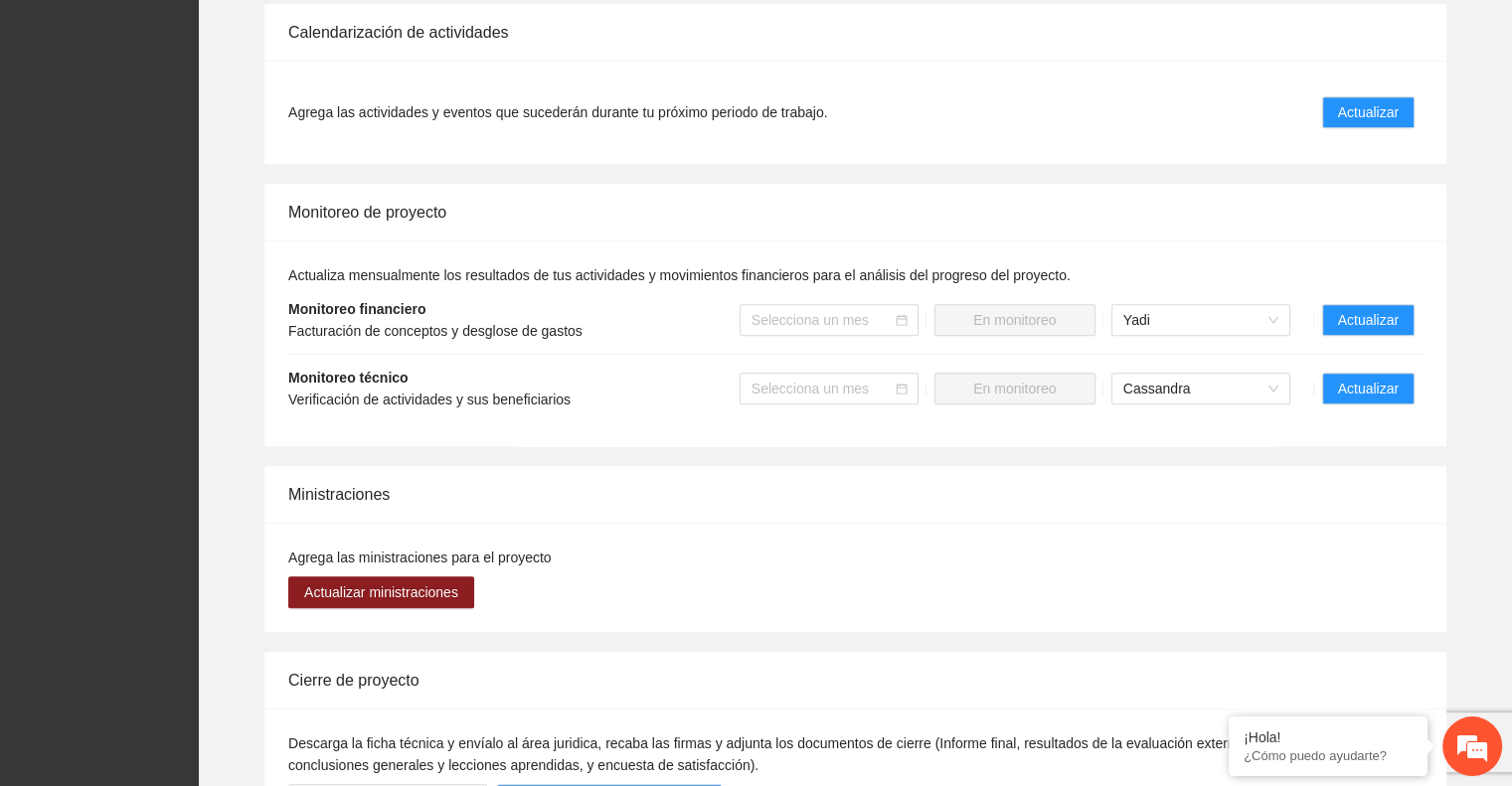 scroll, scrollTop: 1415, scrollLeft: 0, axis: vertical 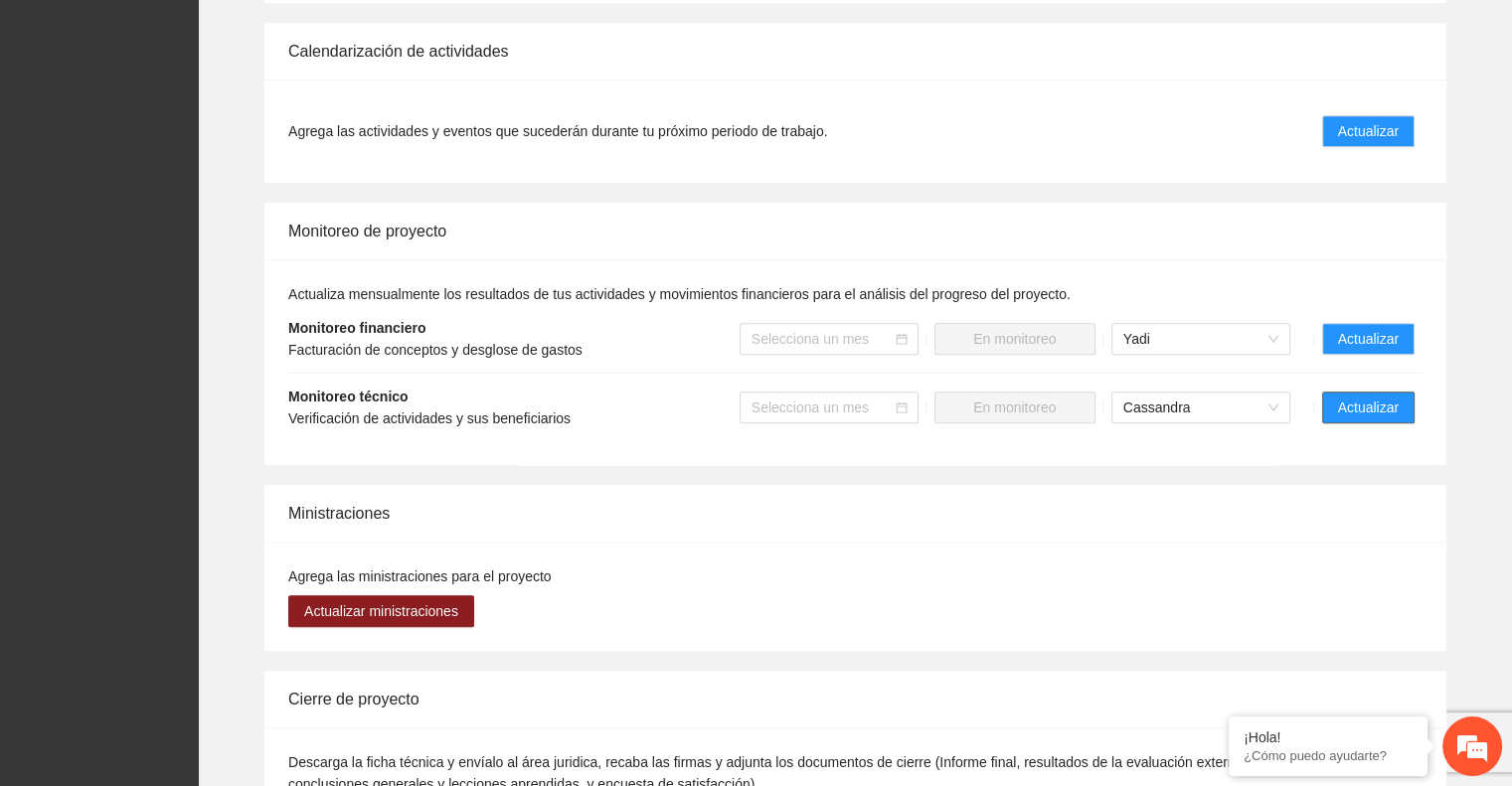 click on "Actualizar" at bounding box center (1368, 407) 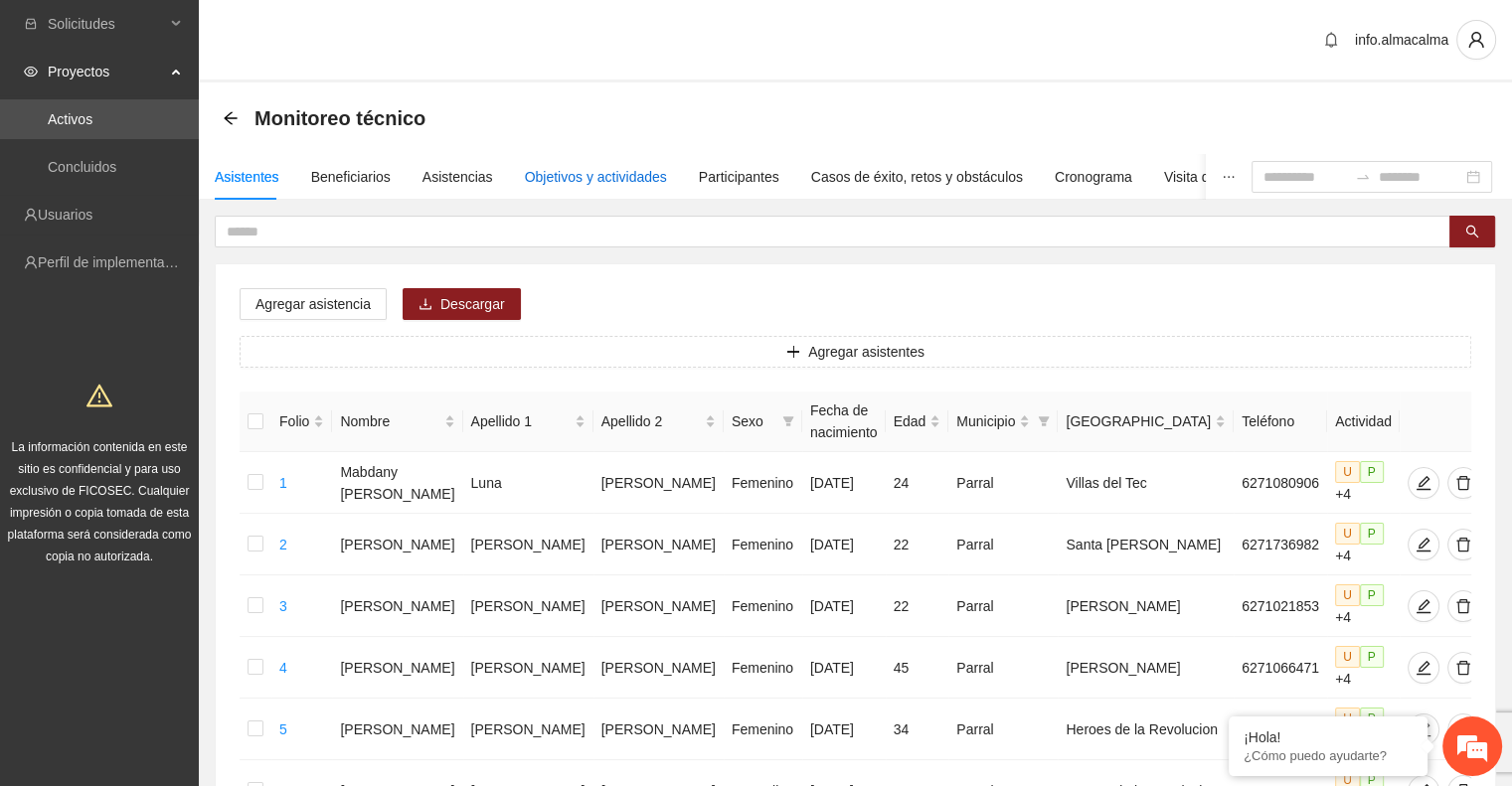 click on "Objetivos y actividades" at bounding box center [595, 177] 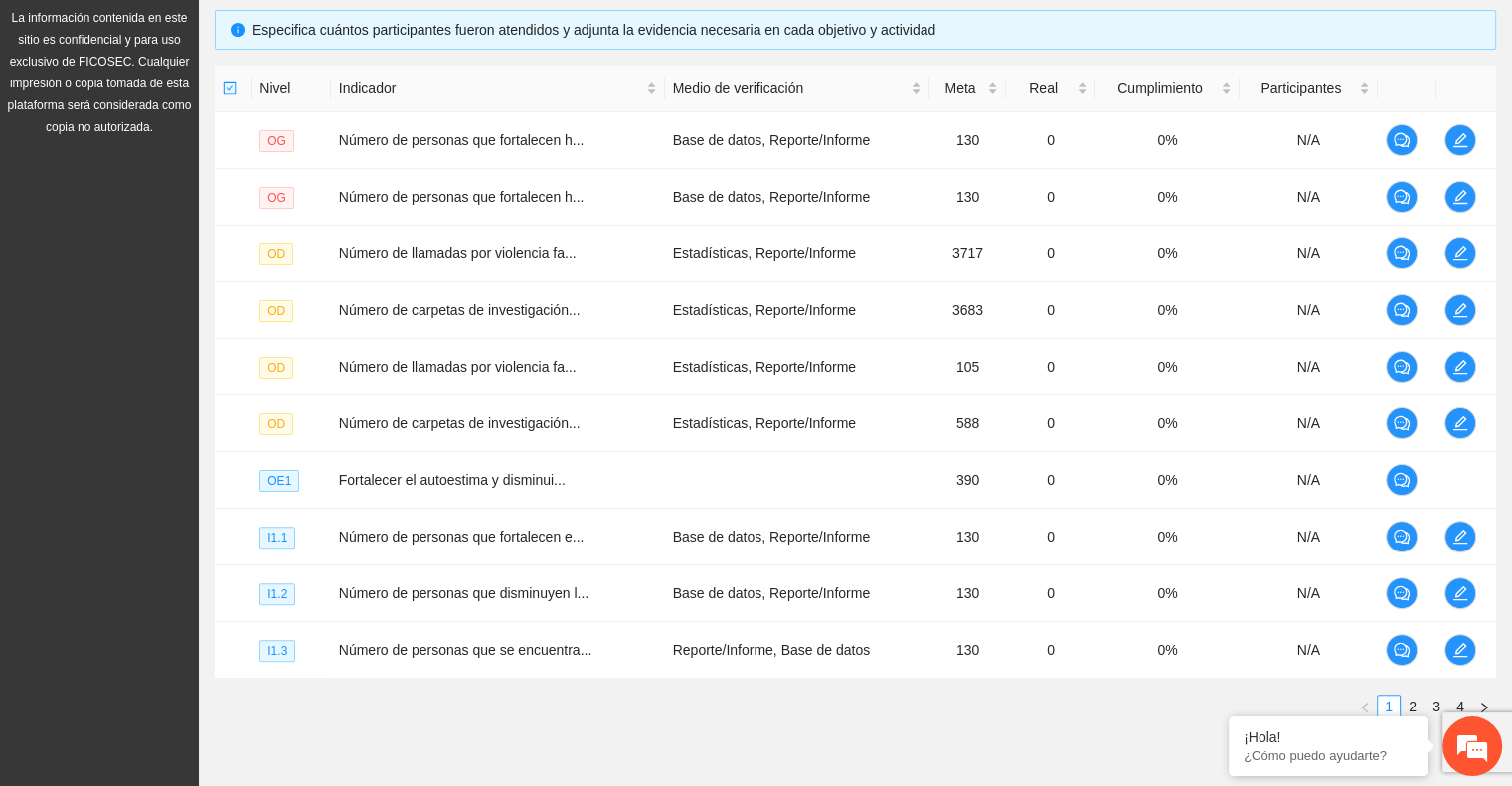 scroll, scrollTop: 437, scrollLeft: 0, axis: vertical 